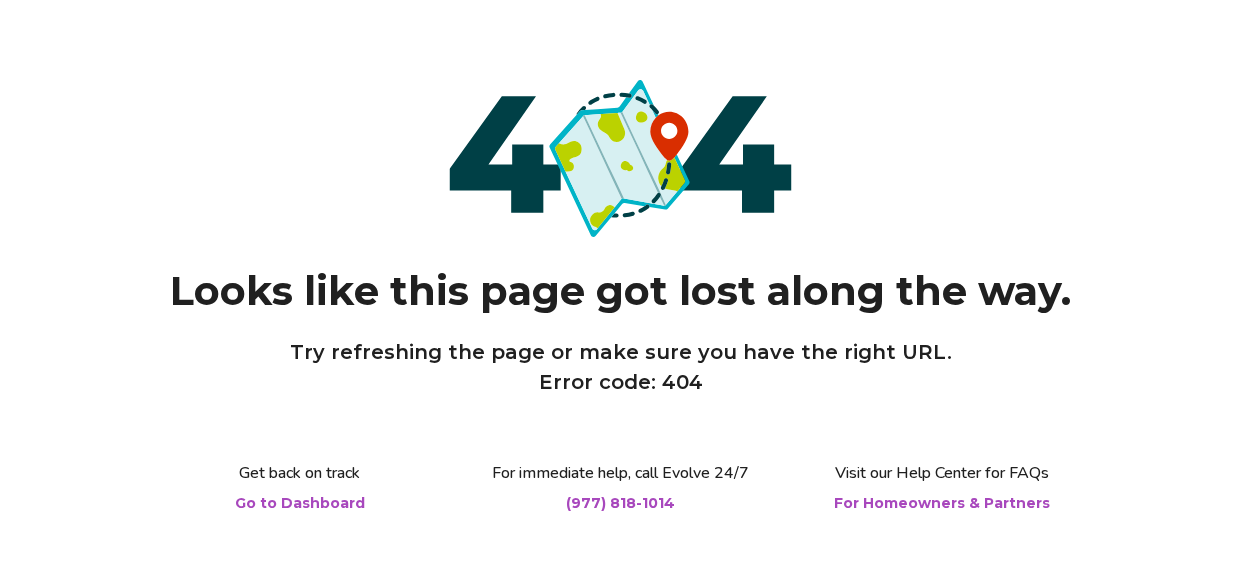 scroll, scrollTop: 0, scrollLeft: 0, axis: both 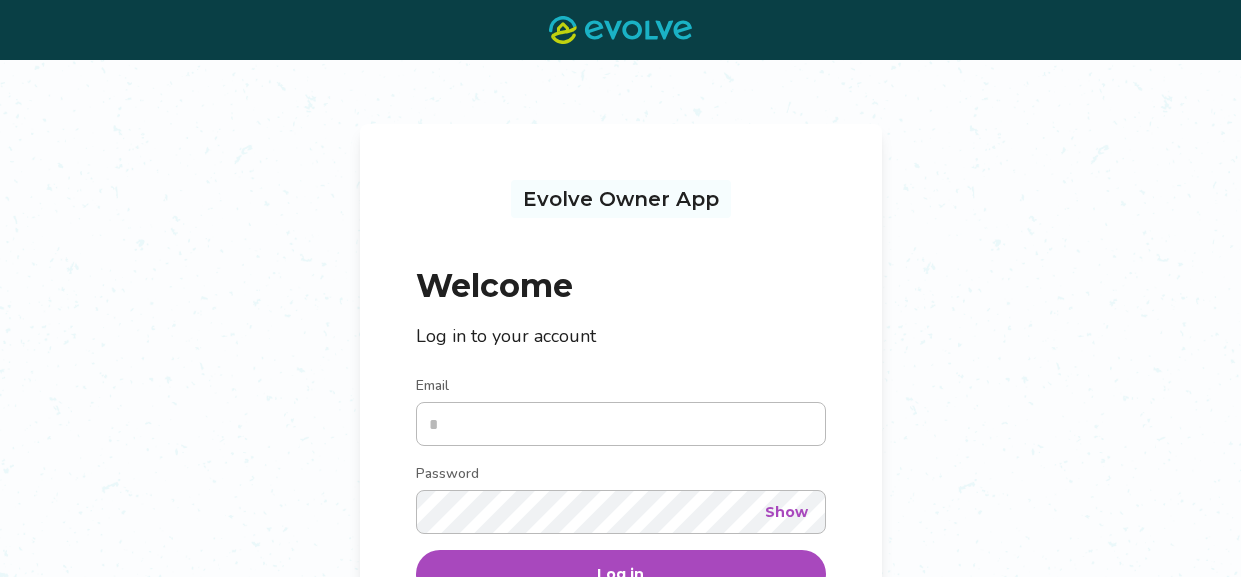 type on "**********" 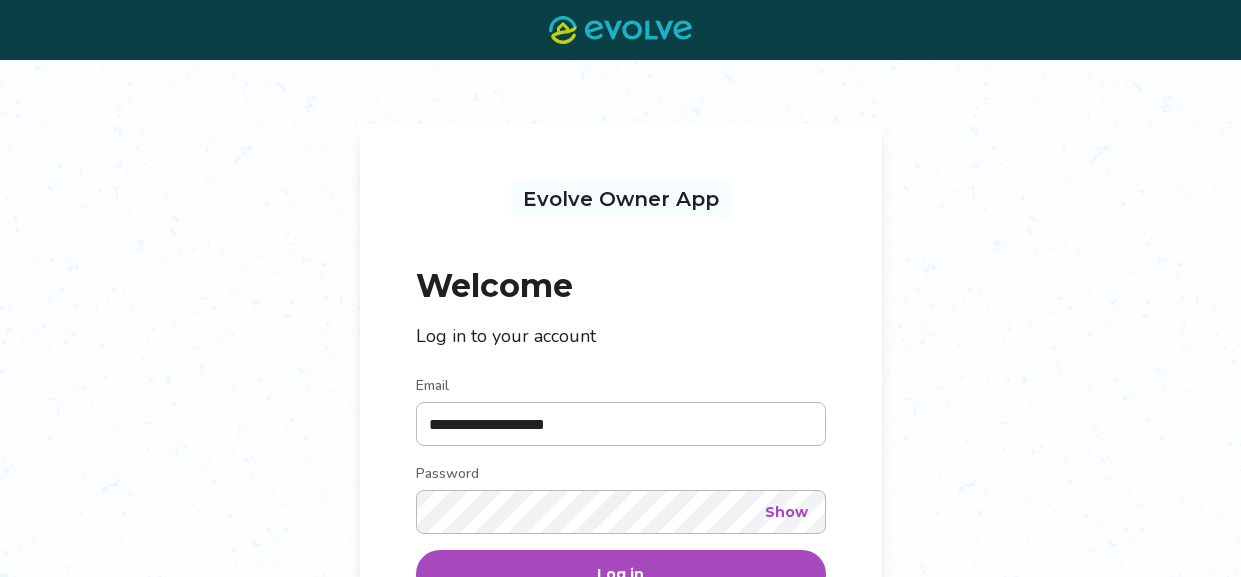 click on "Log in" at bounding box center [621, 574] 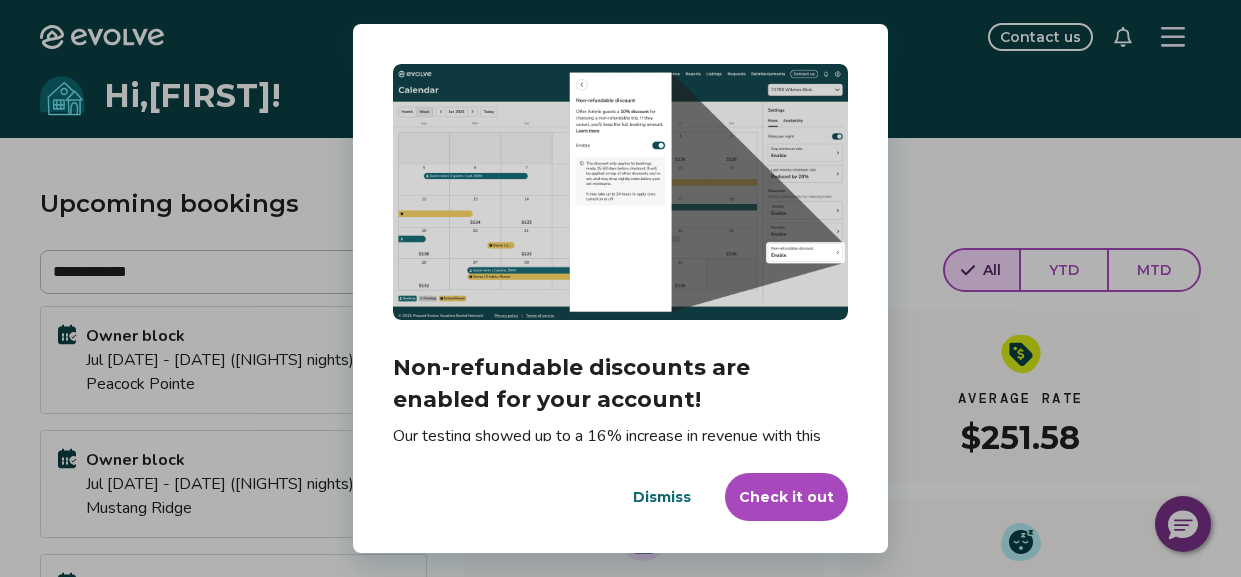 click on "Dismiss" at bounding box center [662, 497] 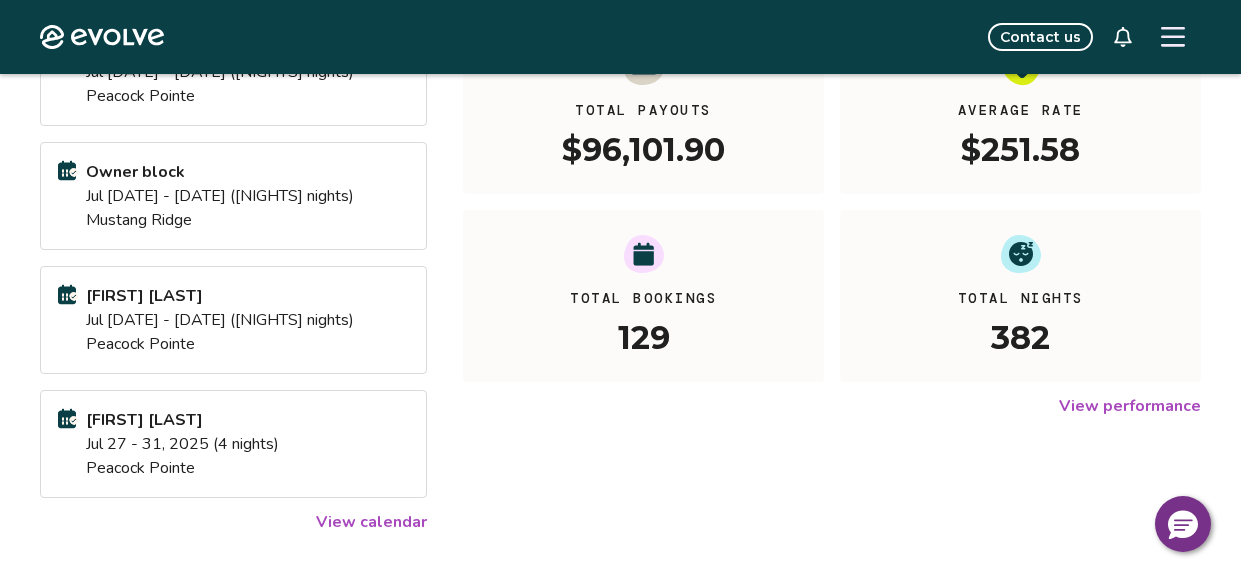 scroll, scrollTop: 347, scrollLeft: 0, axis: vertical 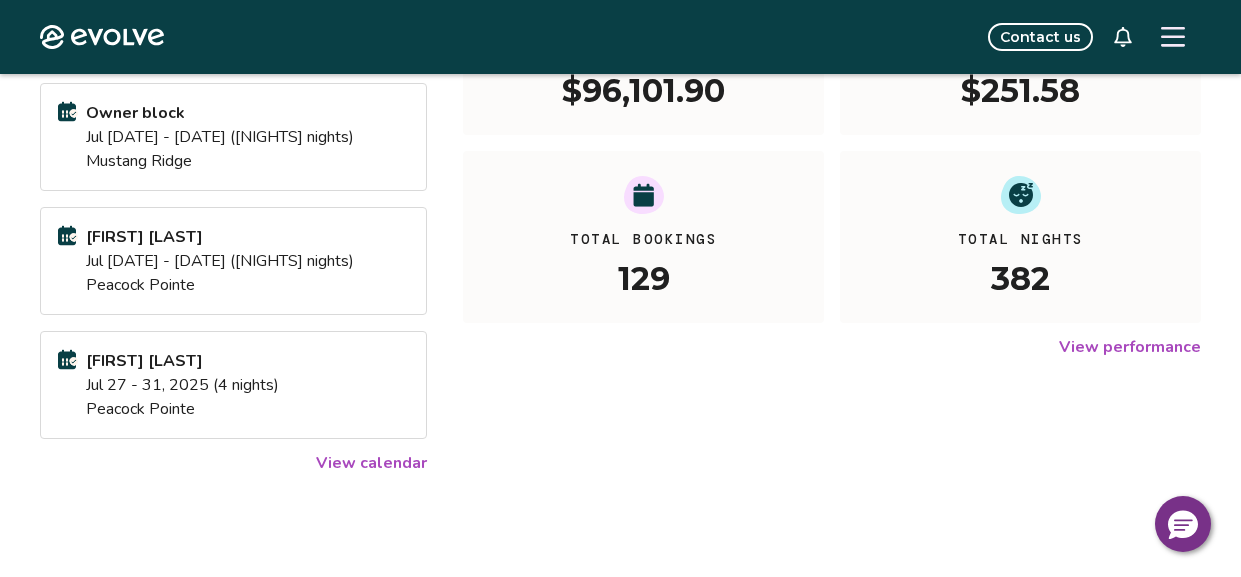 click on "View calendar" at bounding box center (371, 463) 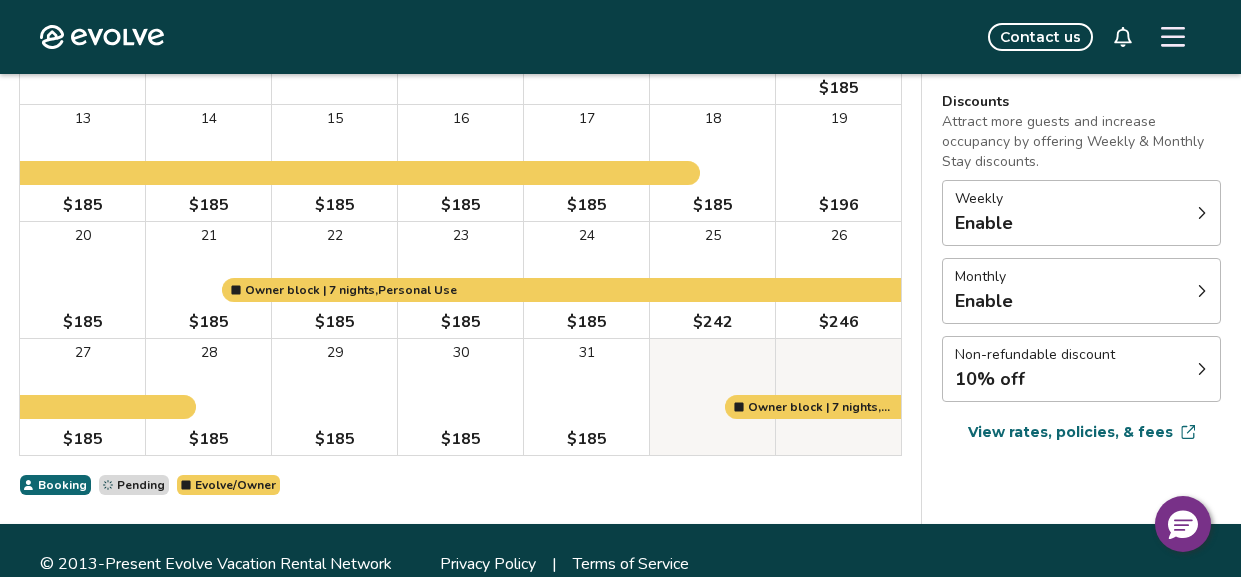 scroll, scrollTop: 456, scrollLeft: 0, axis: vertical 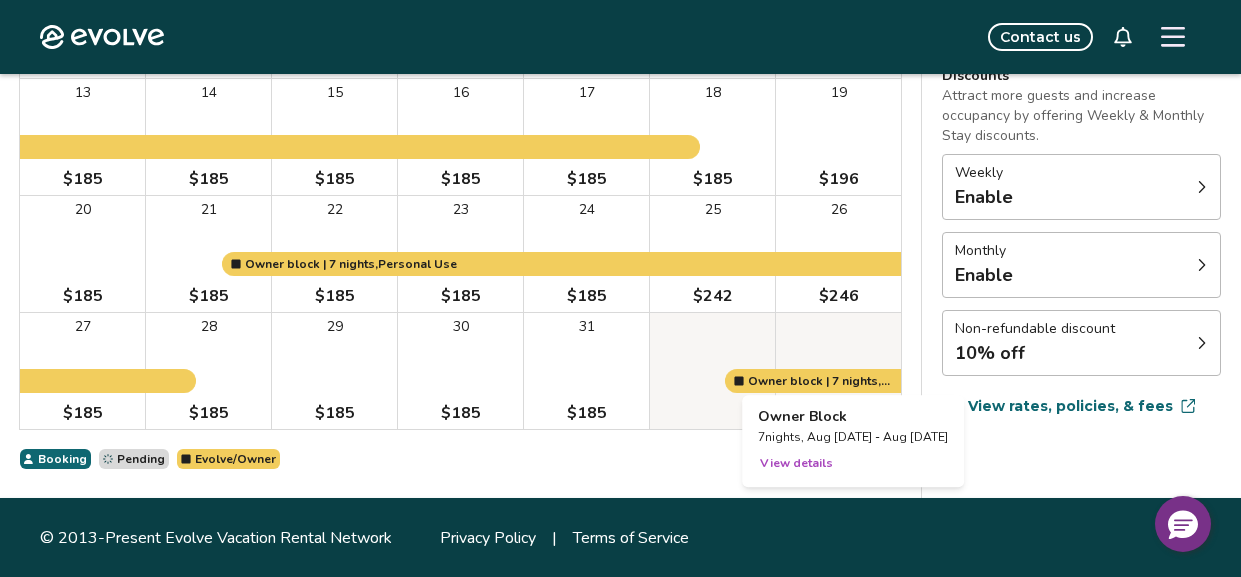 click at bounding box center [838, 371] 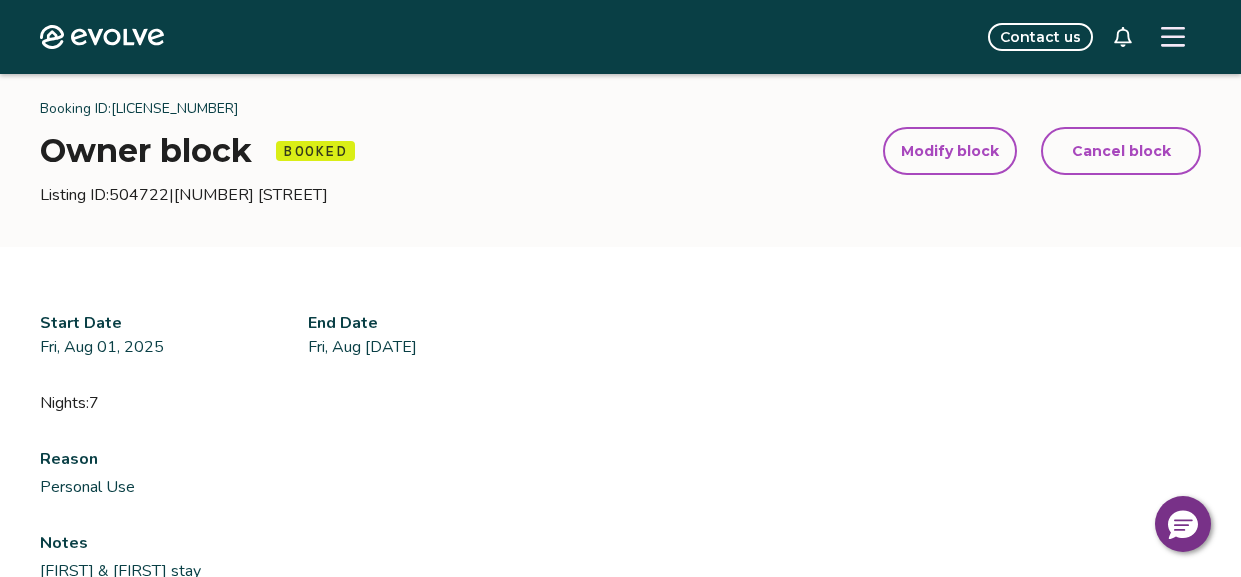 scroll, scrollTop: 66, scrollLeft: 0, axis: vertical 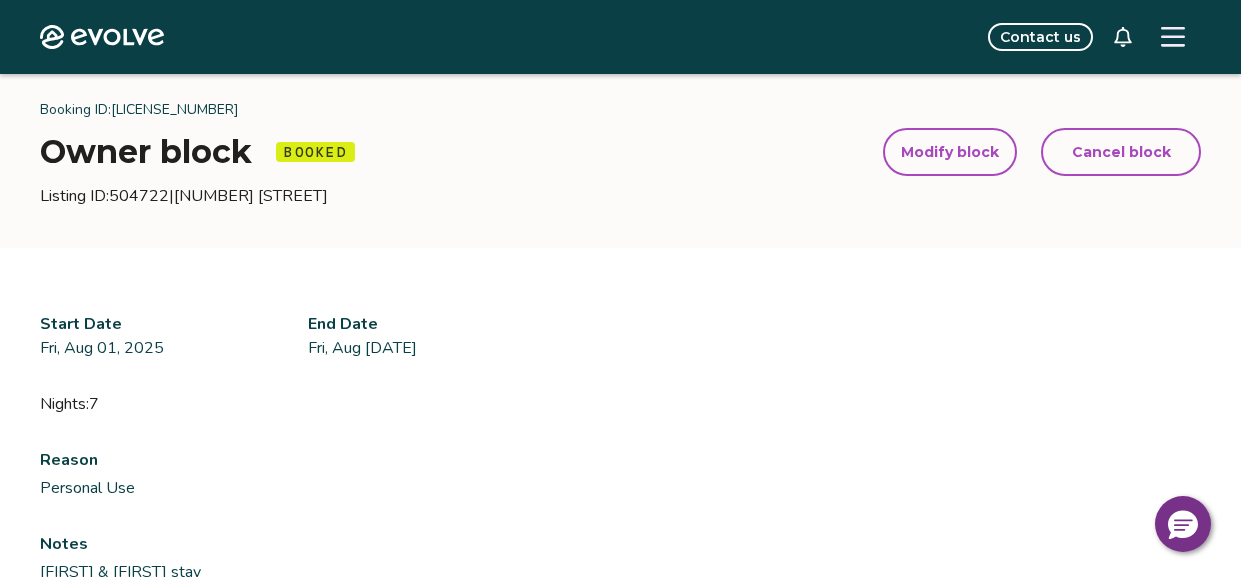 click on "Modify block" at bounding box center (950, 152) 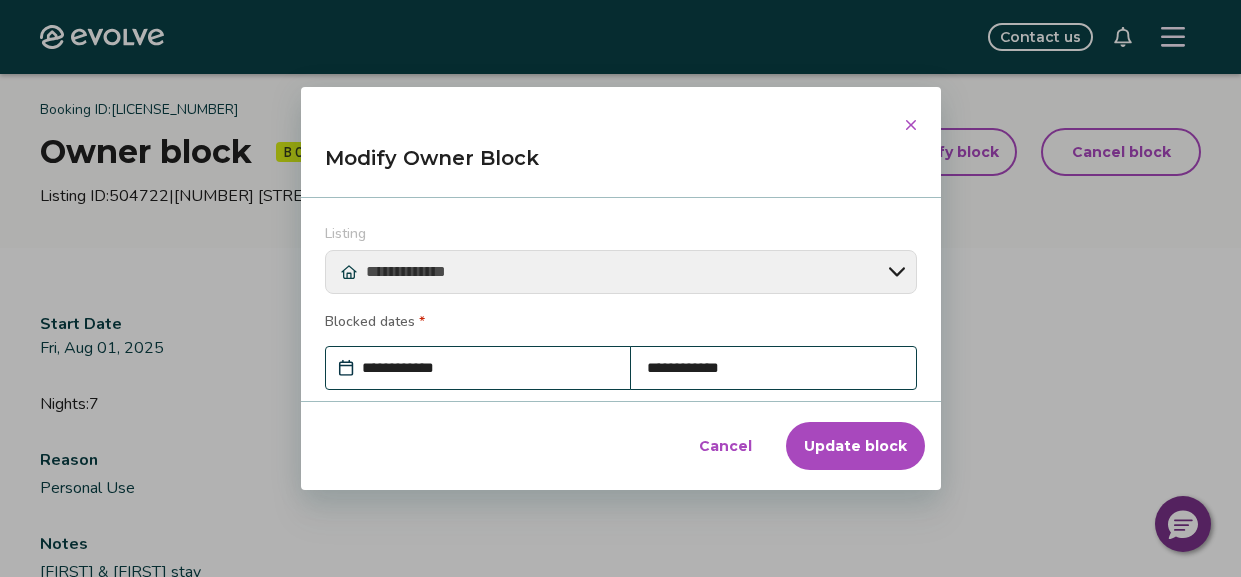 scroll, scrollTop: 287, scrollLeft: 0, axis: vertical 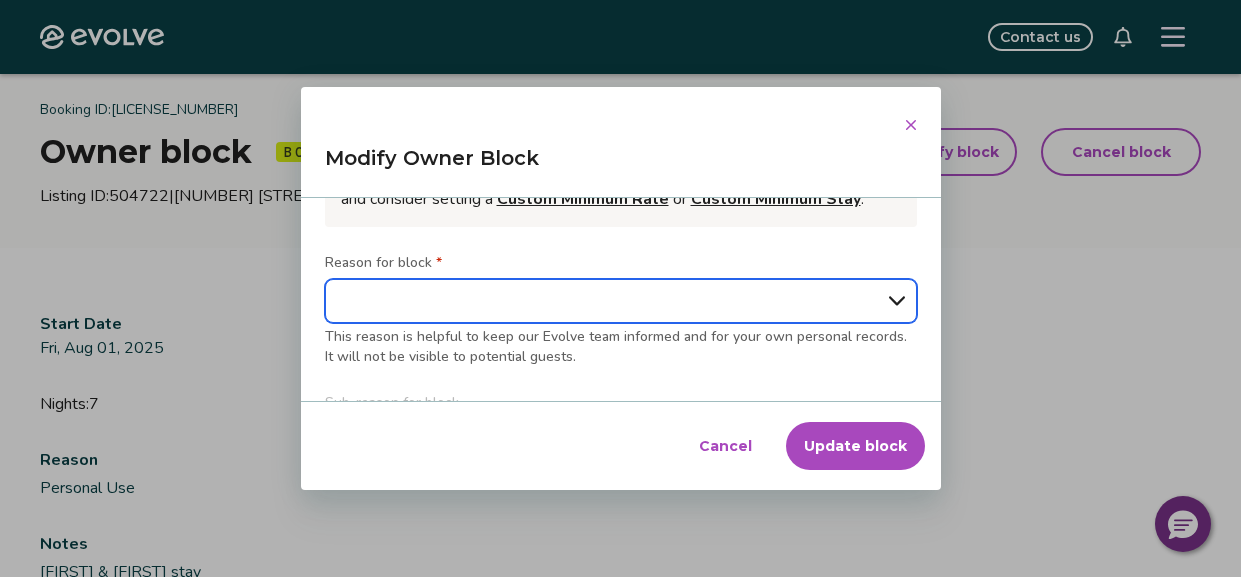 click on "**********" at bounding box center [621, 301] 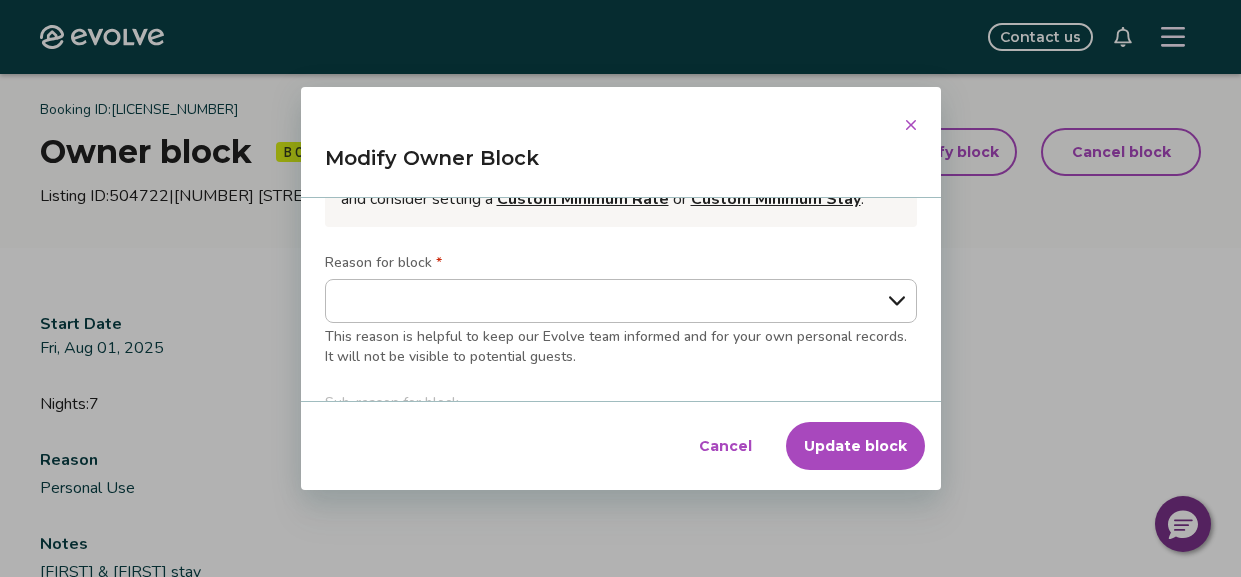 click on "Reason for block   *" at bounding box center [621, 265] 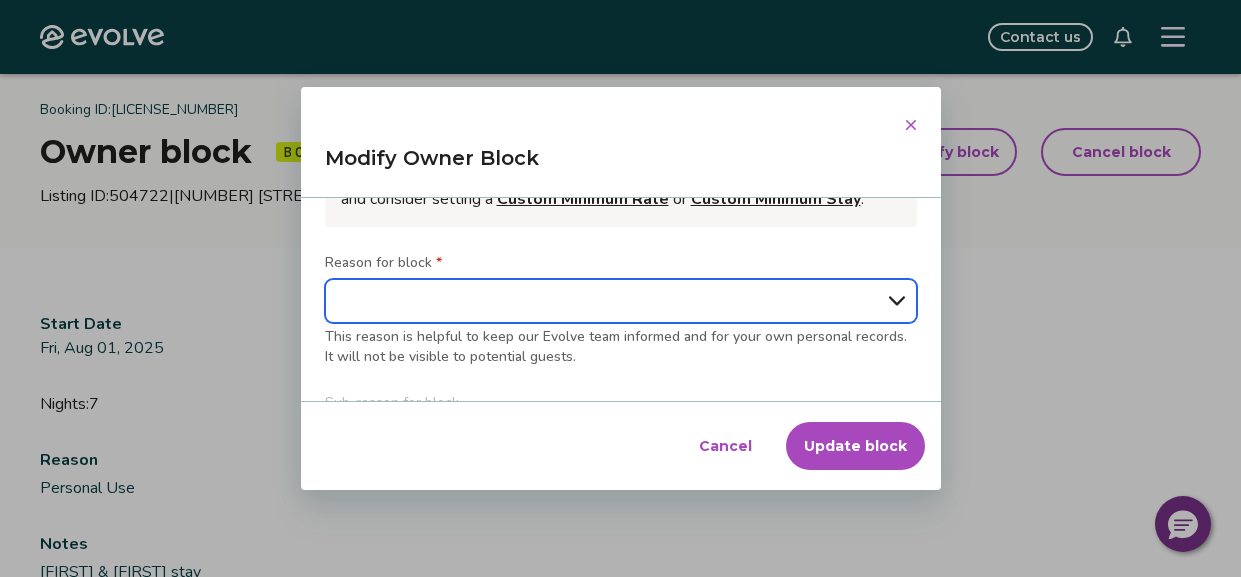 click on "**********" at bounding box center [621, 301] 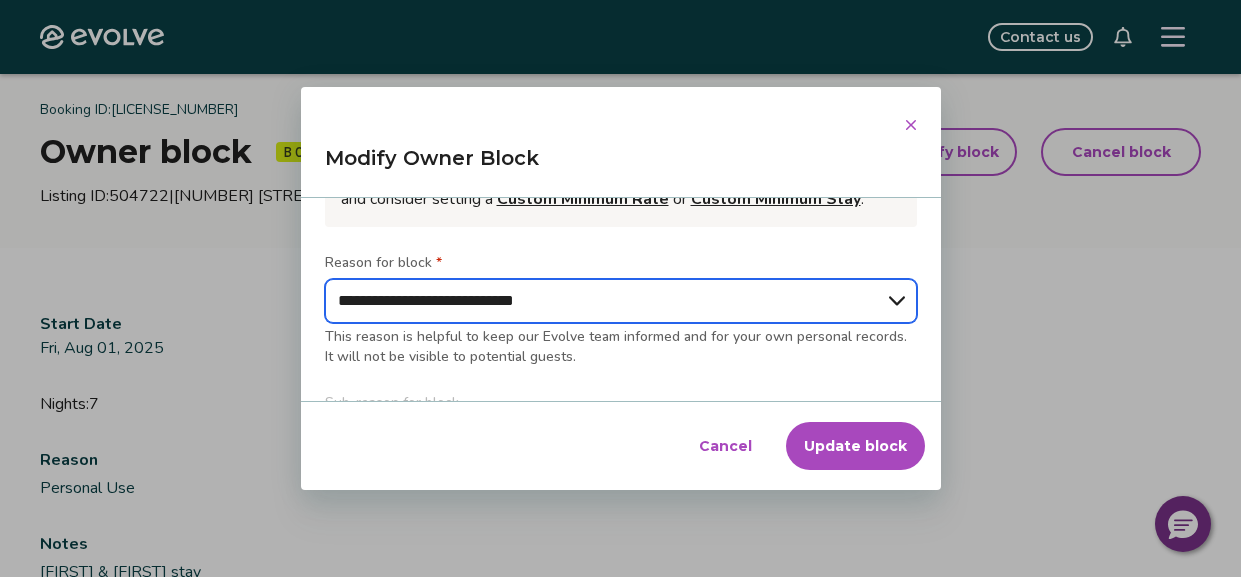 click on "**********" at bounding box center (621, 301) 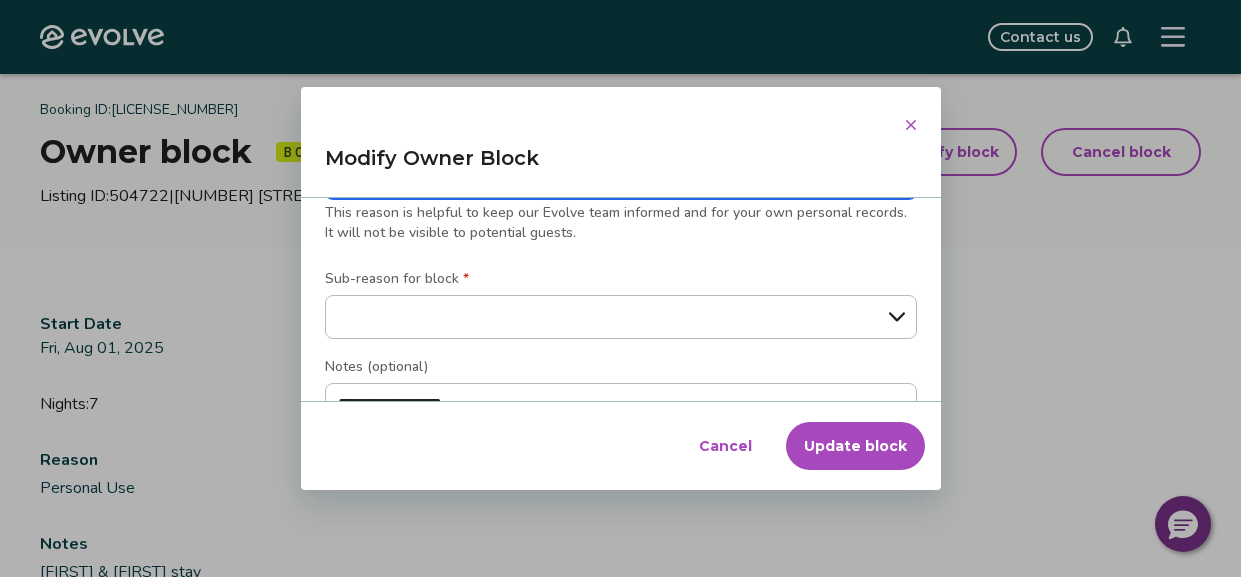 scroll, scrollTop: 418, scrollLeft: 0, axis: vertical 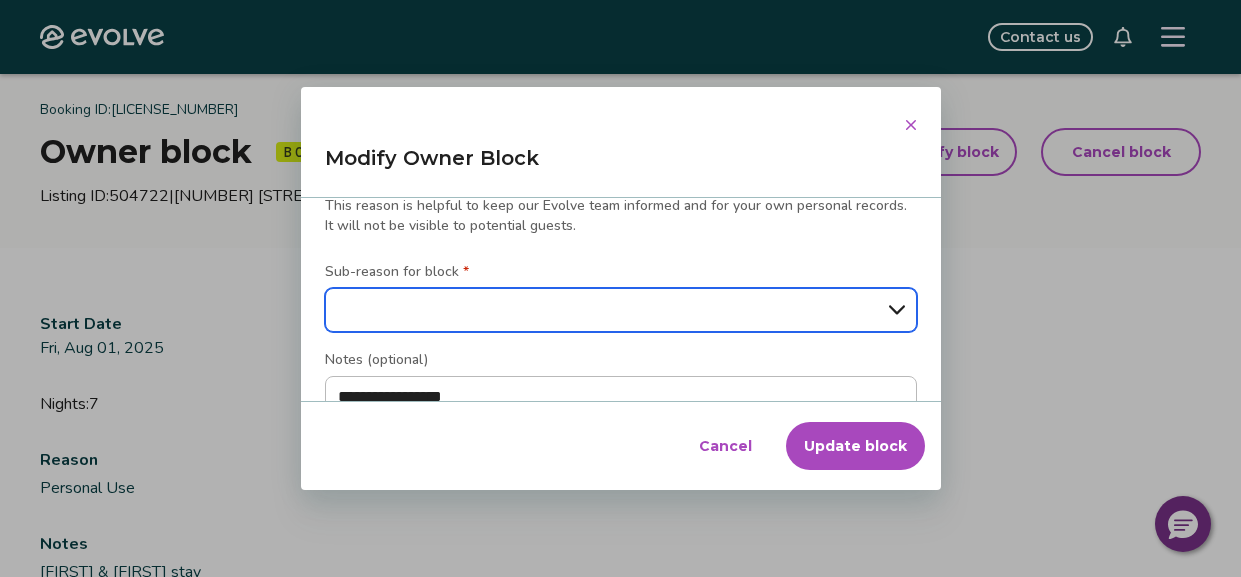 click on "**********" at bounding box center (621, 310) 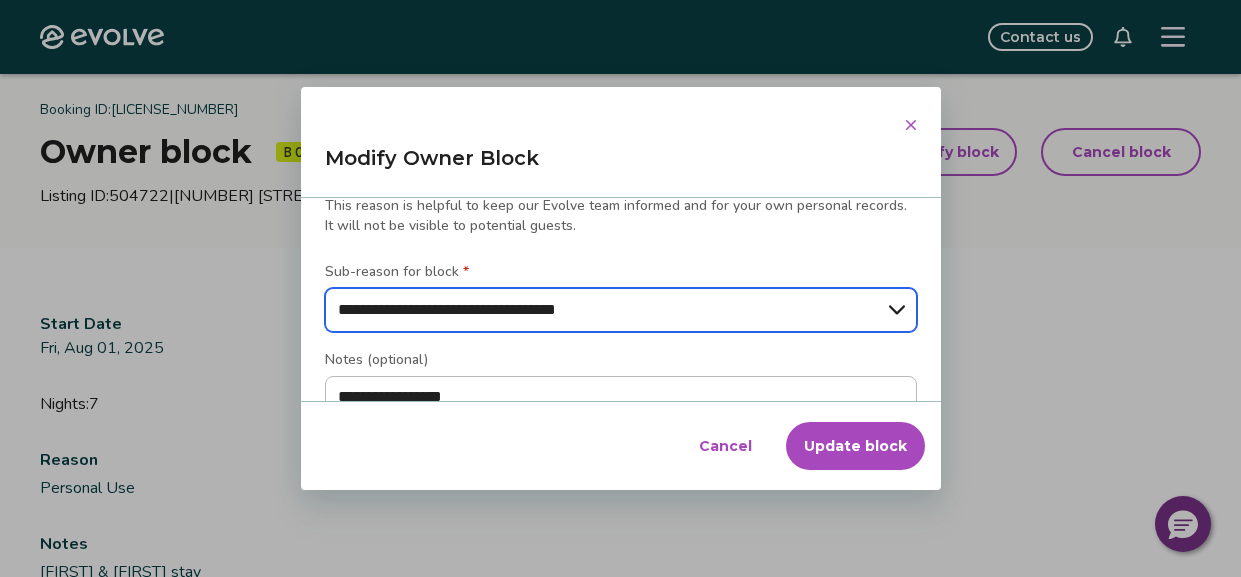 click on "**********" at bounding box center (621, 310) 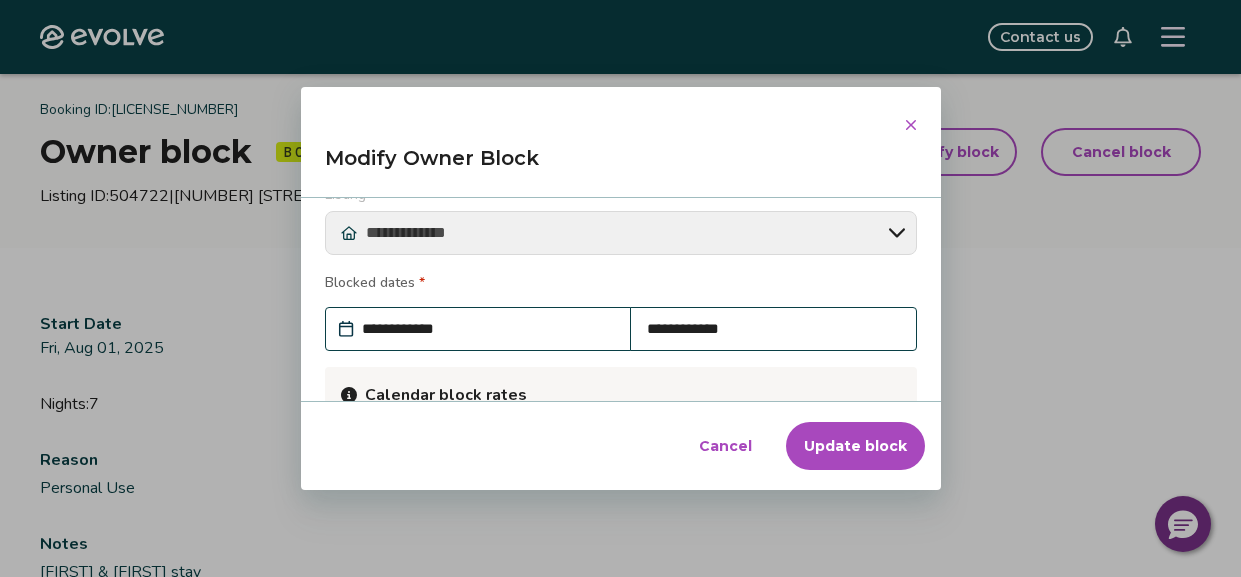 scroll, scrollTop: 52, scrollLeft: 0, axis: vertical 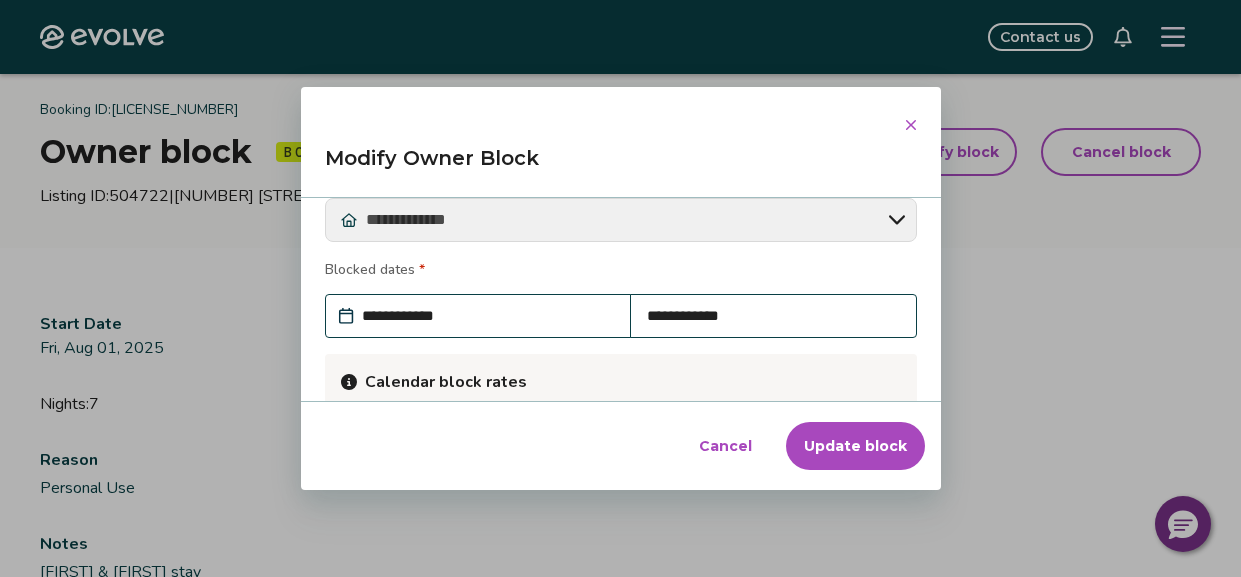 click on "**********" at bounding box center [488, 316] 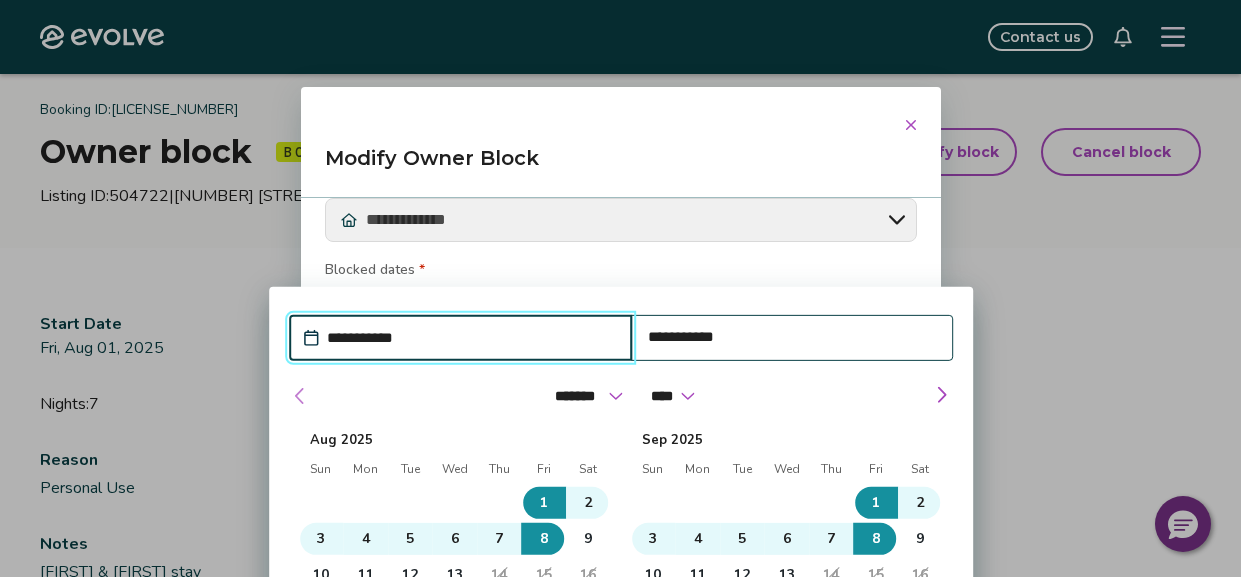 click at bounding box center (301, 395) 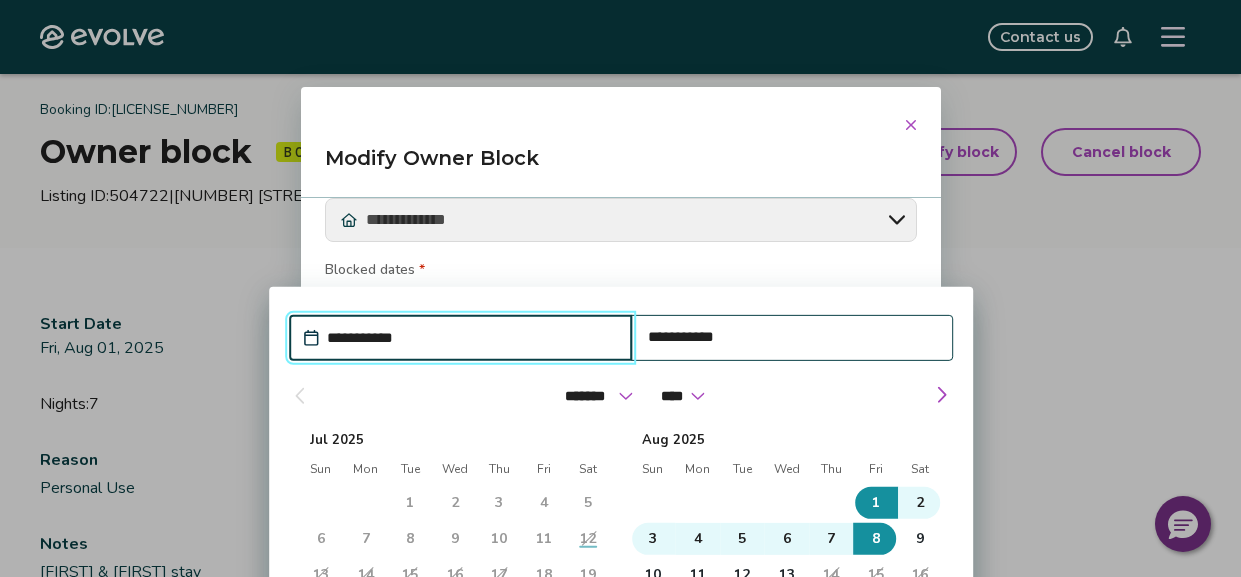 click on "******* ******** ***** ***** *** **** **** ****** ********* ******* ******** ******** ****" at bounding box center [631, 395] 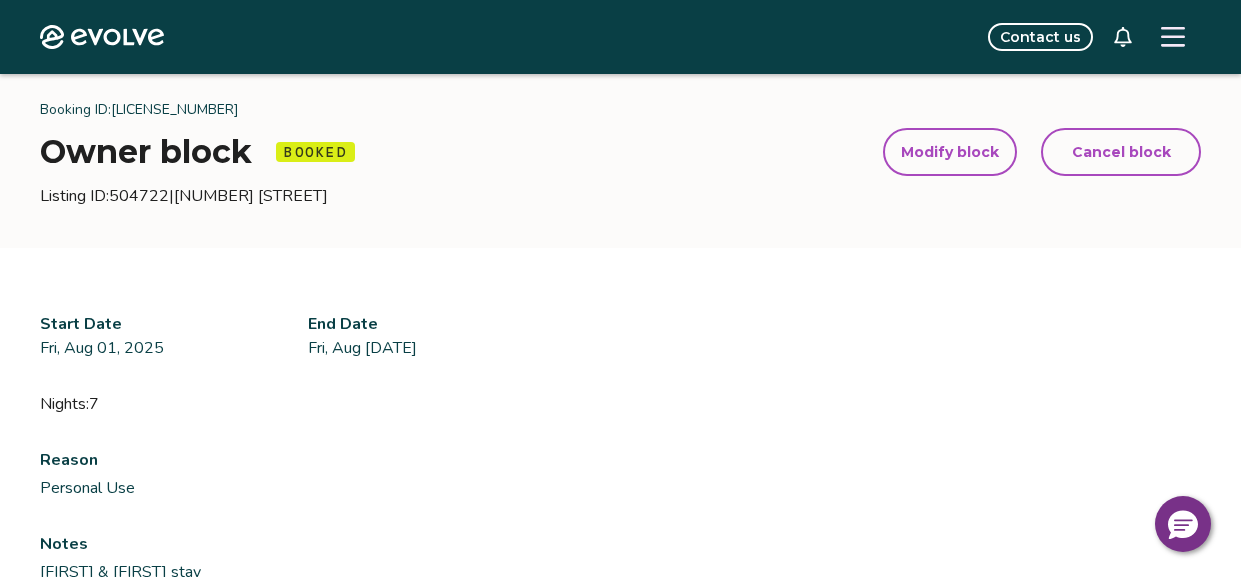 drag, startPoint x: 1240, startPoint y: 369, endPoint x: 1184, endPoint y: 426, distance: 79.9062 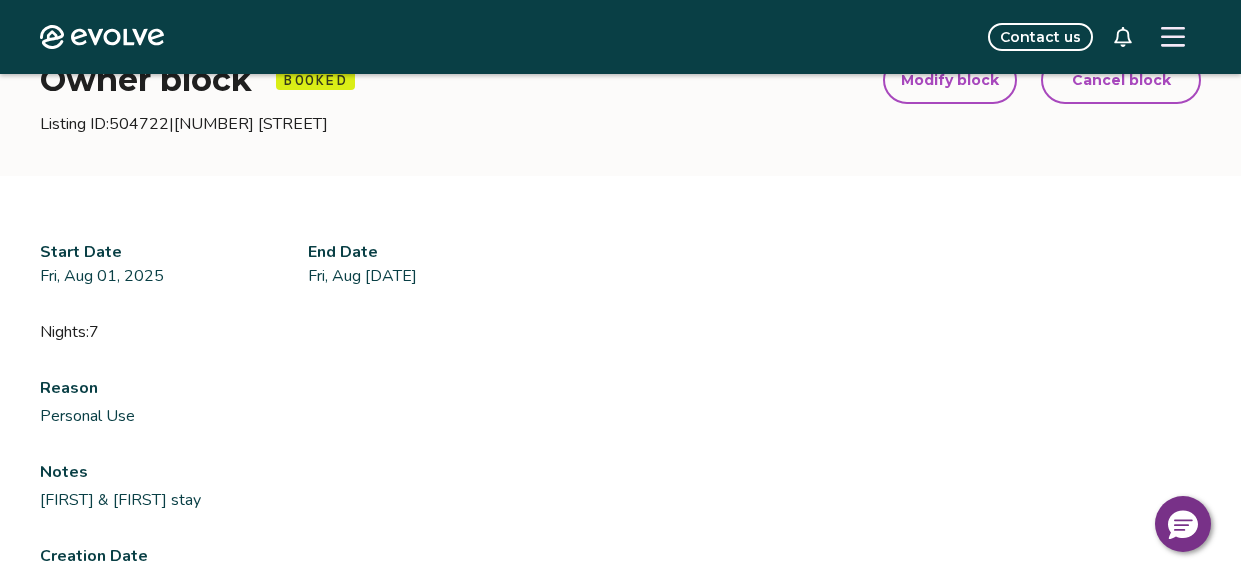scroll, scrollTop: 135, scrollLeft: 0, axis: vertical 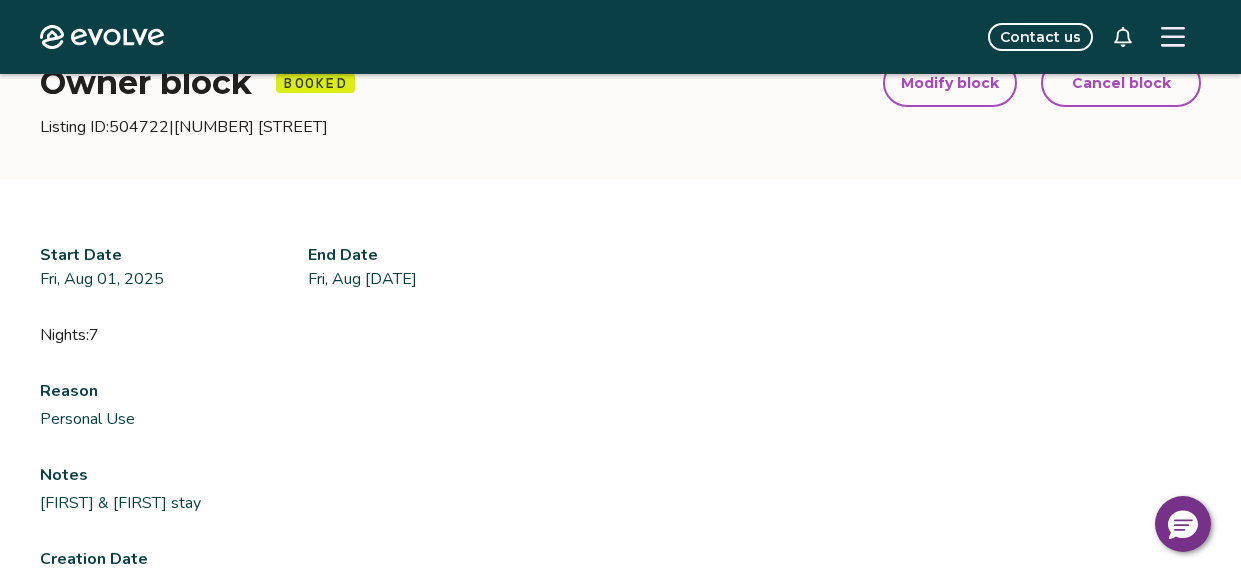 click on "Modify block" at bounding box center (950, 83) 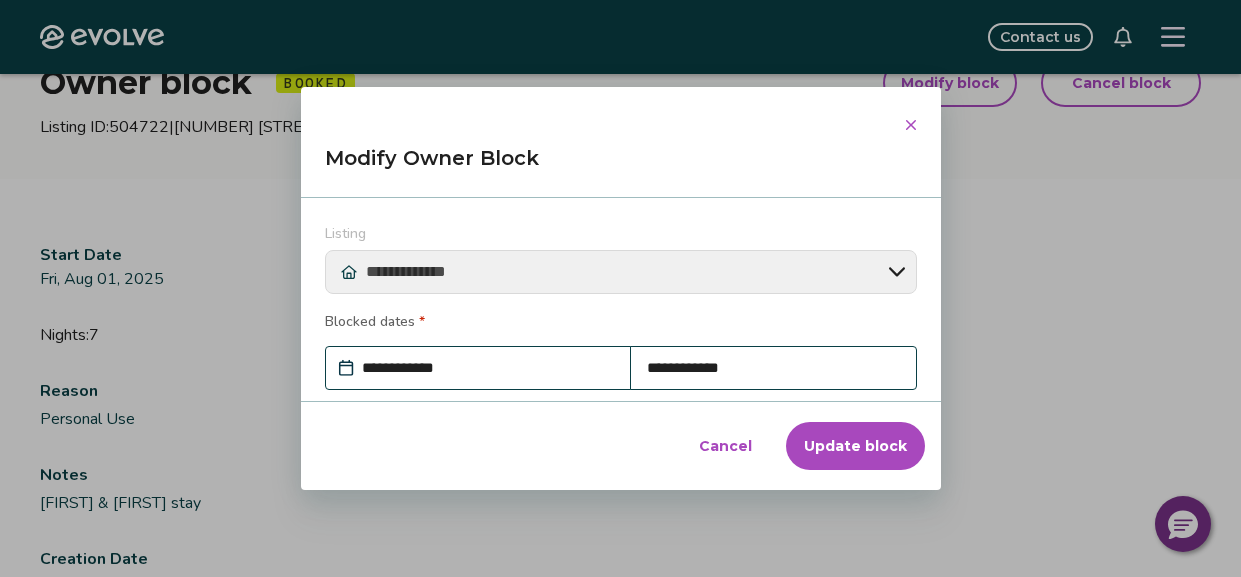 scroll, scrollTop: 287, scrollLeft: 0, axis: vertical 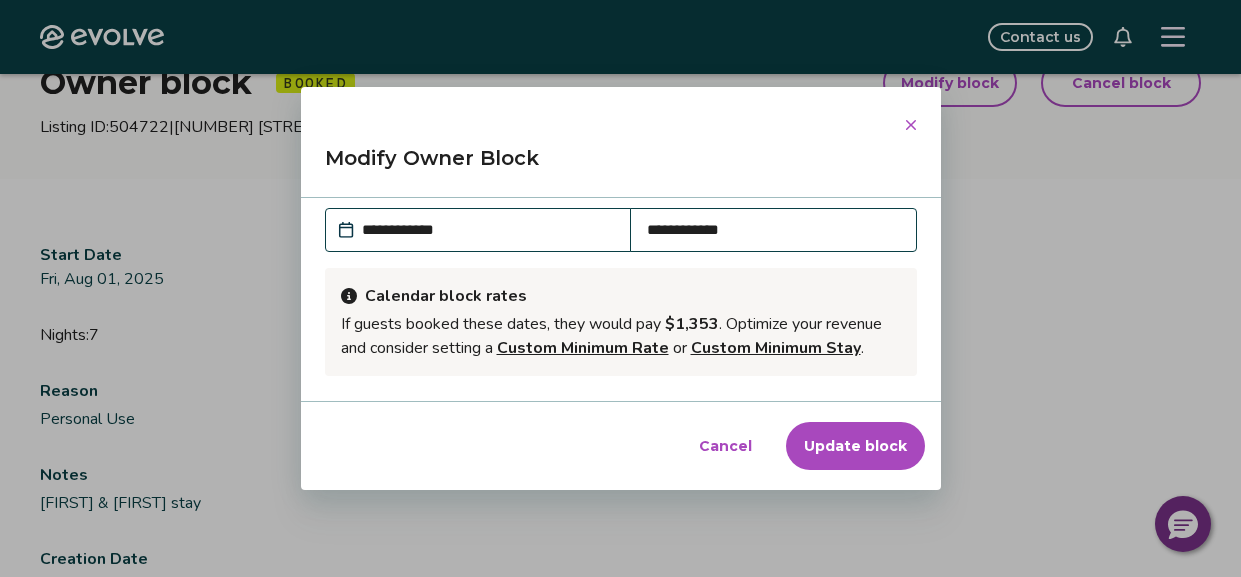click on "**********" at bounding box center [488, 230] 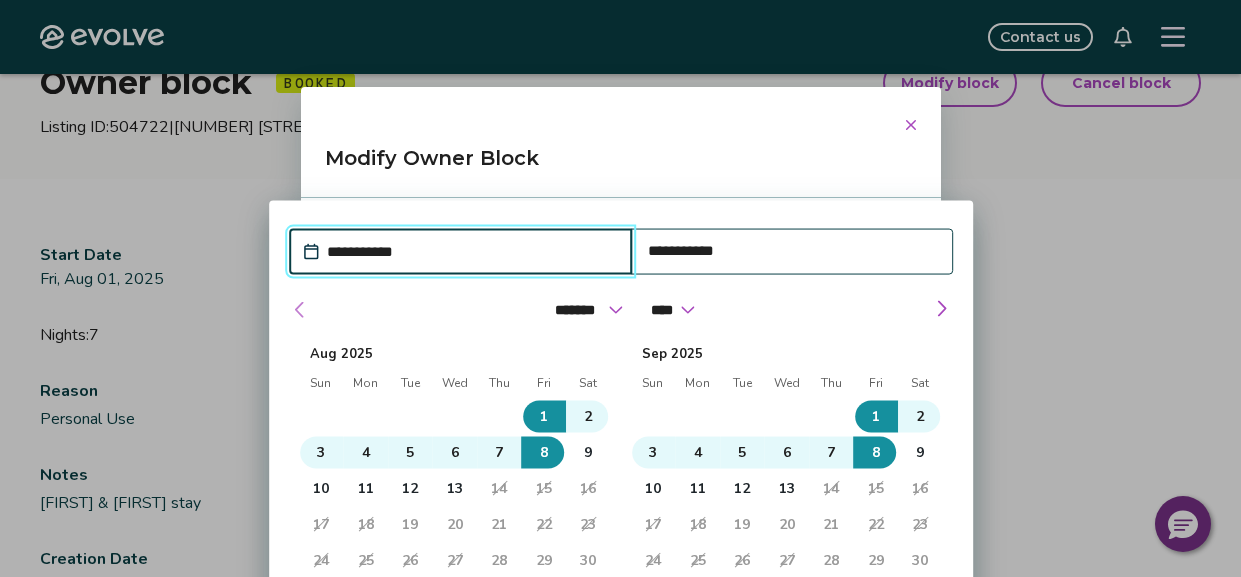click at bounding box center (301, 309) 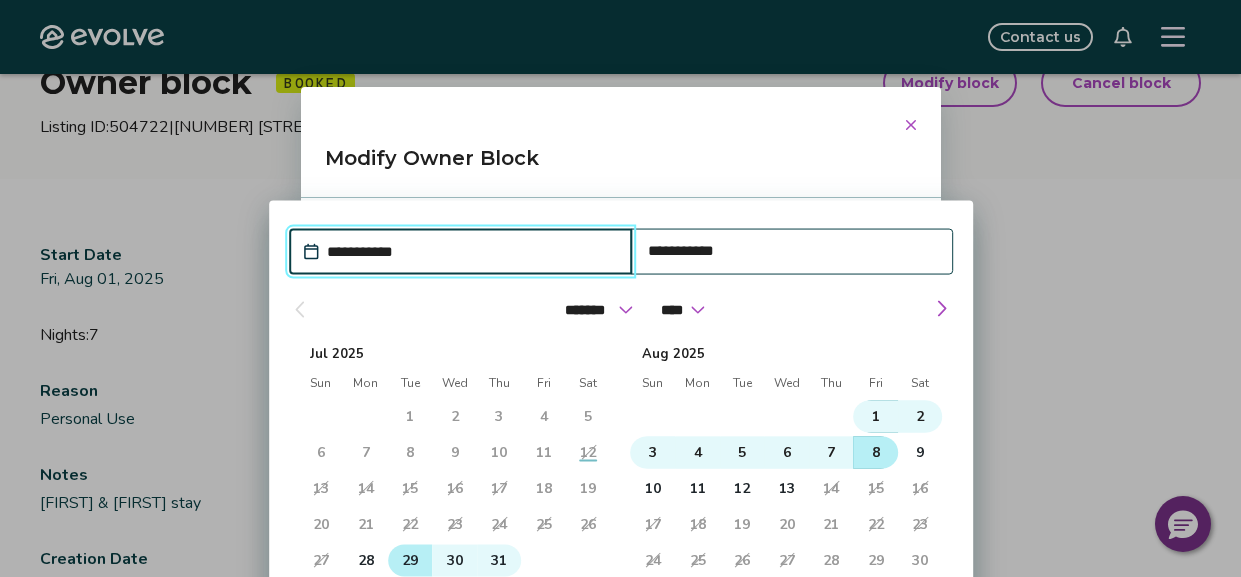 click on "29" at bounding box center (410, 561) 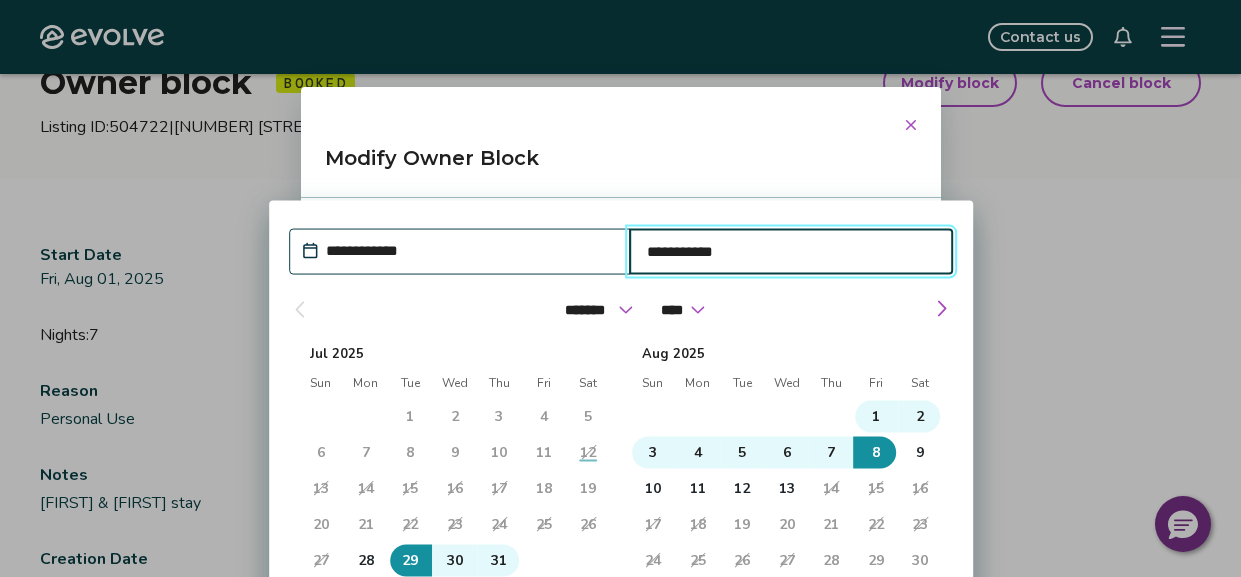 type on "*" 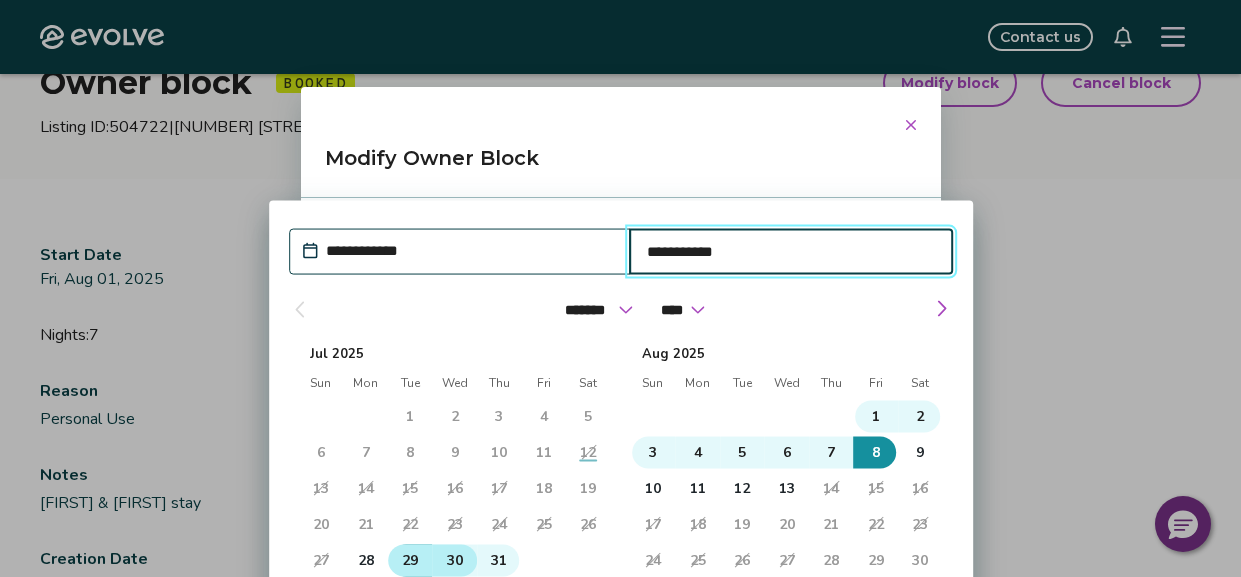 type 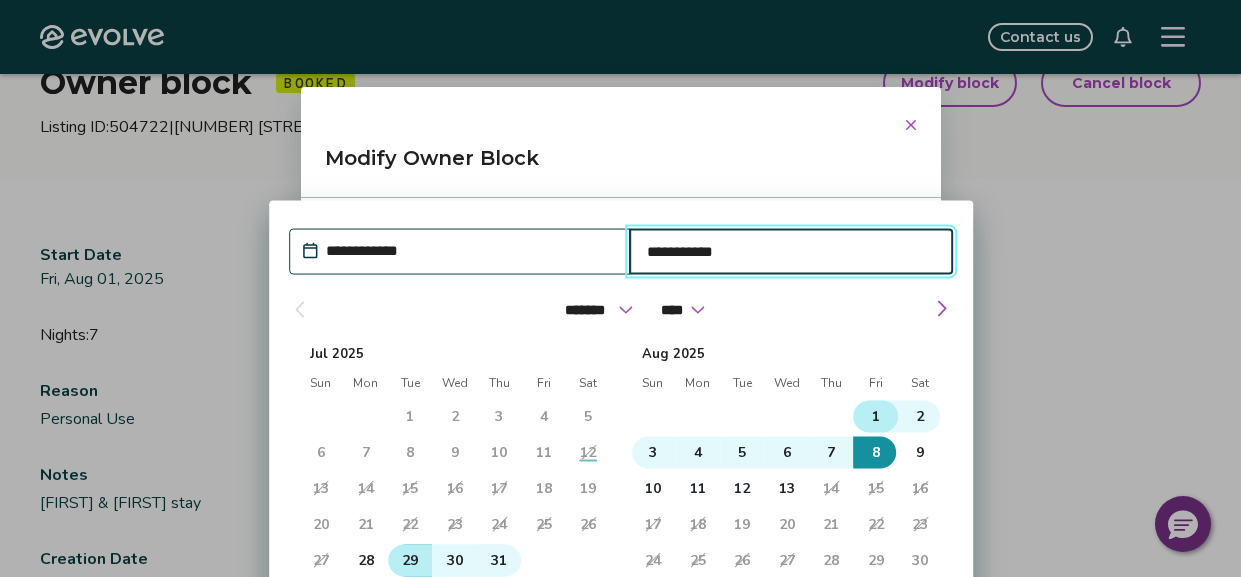 type 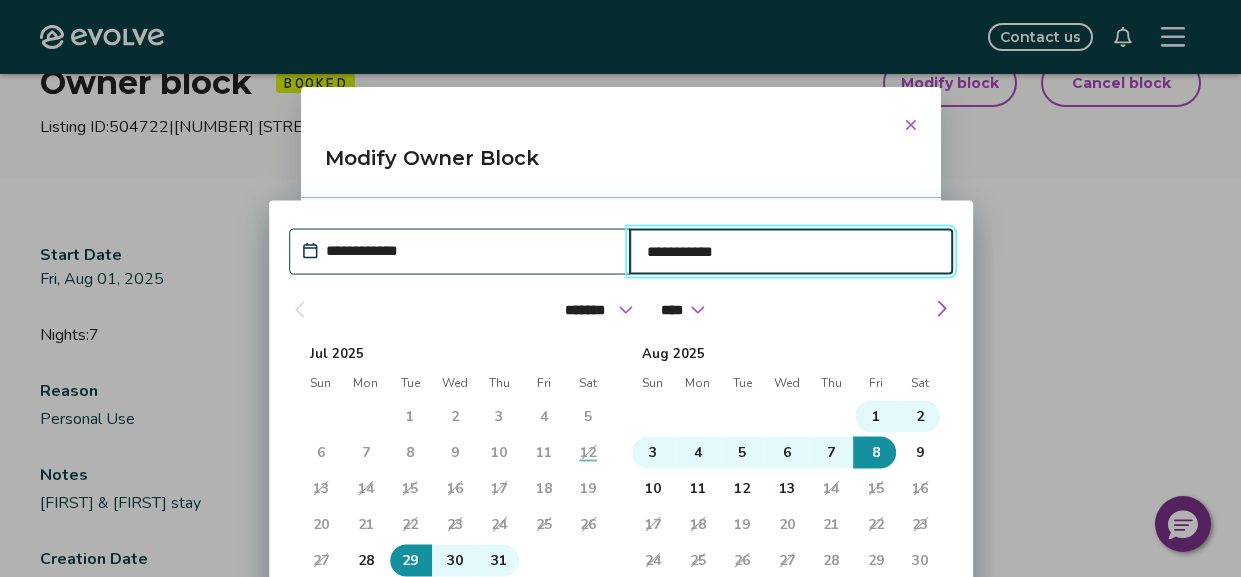 click on "**********" at bounding box center (621, 494) 